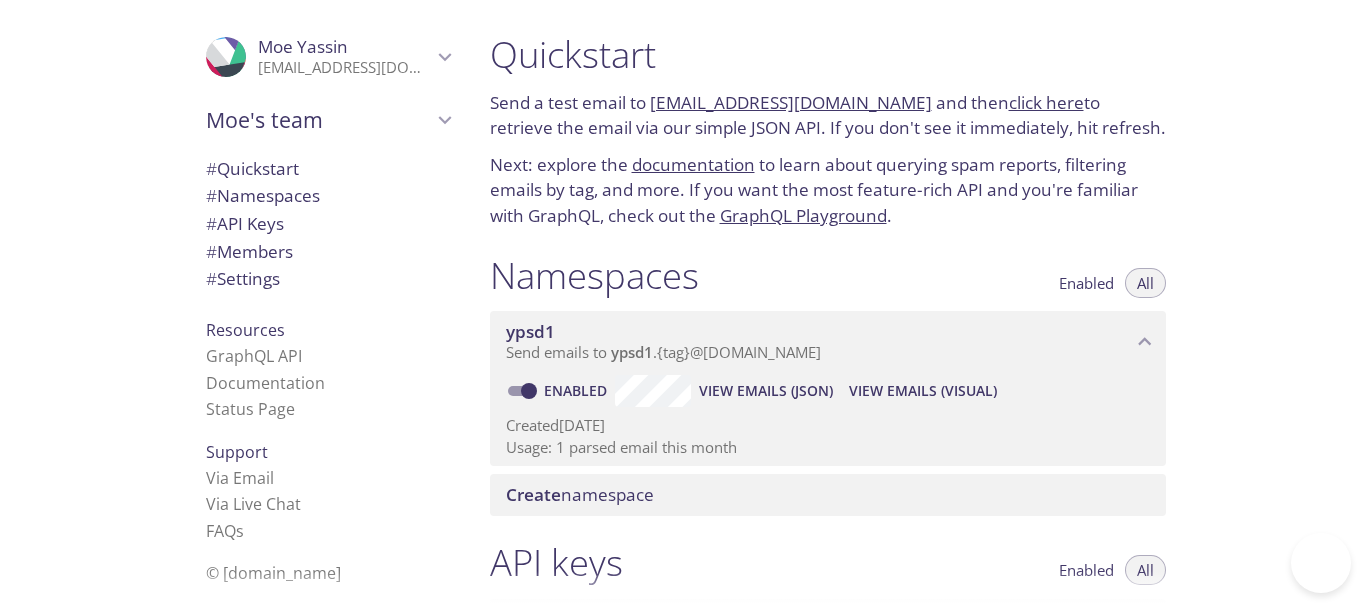 scroll, scrollTop: 0, scrollLeft: 0, axis: both 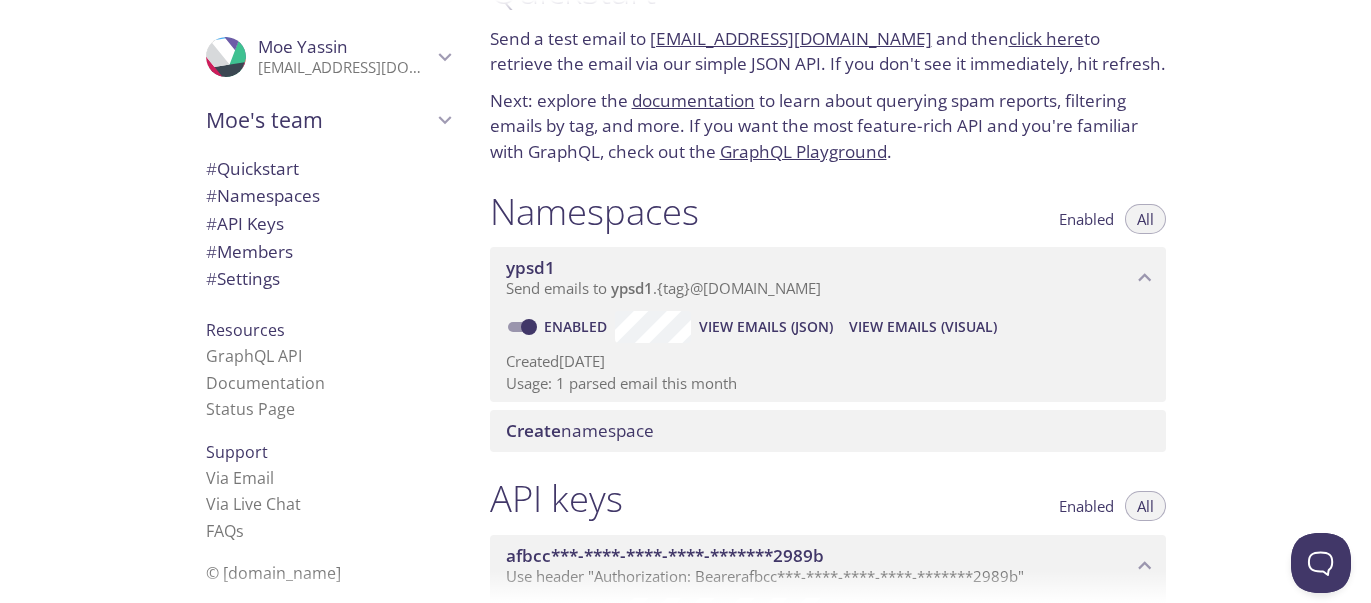 click on "Send emails to   ypsd1 . {tag} @[DOMAIN_NAME]" at bounding box center [819, 289] 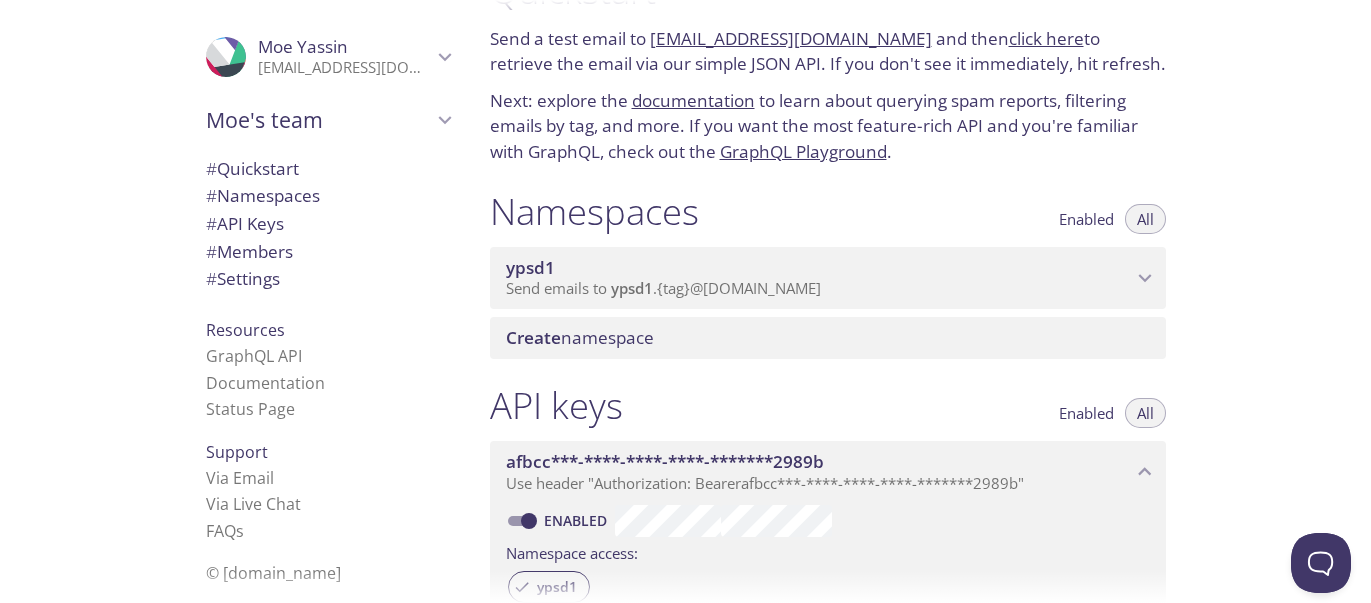 click on "Send emails to   ypsd1 . {tag} @[DOMAIN_NAME]" at bounding box center (663, 288) 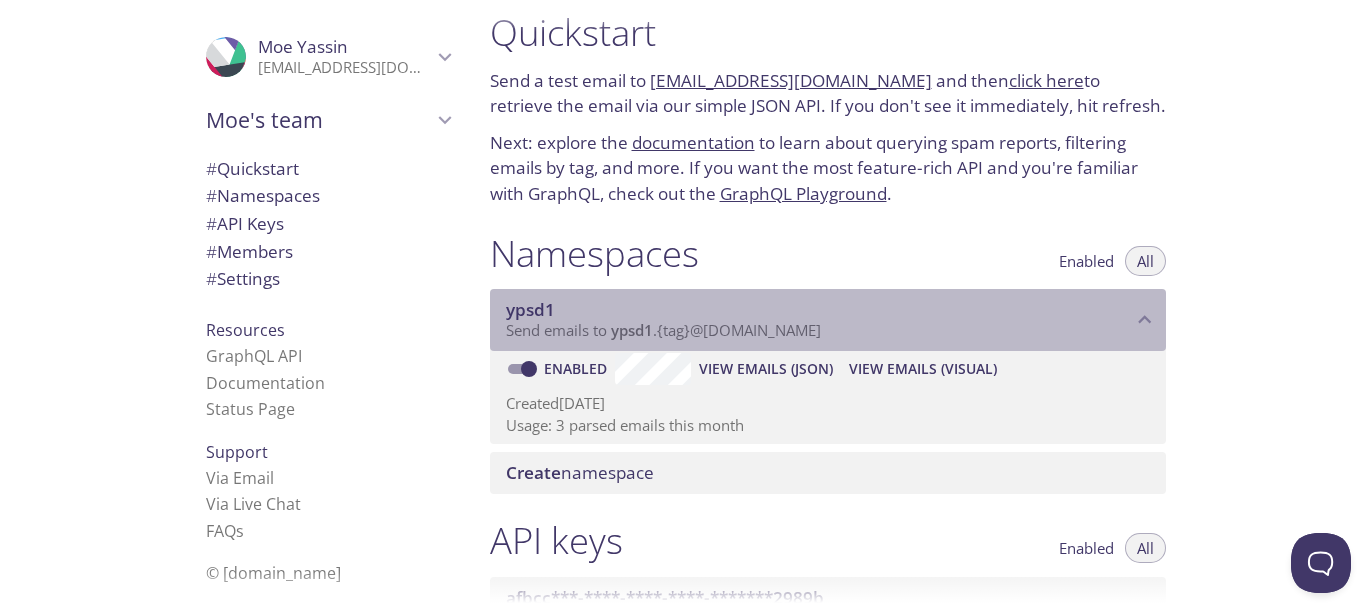 scroll, scrollTop: 0, scrollLeft: 0, axis: both 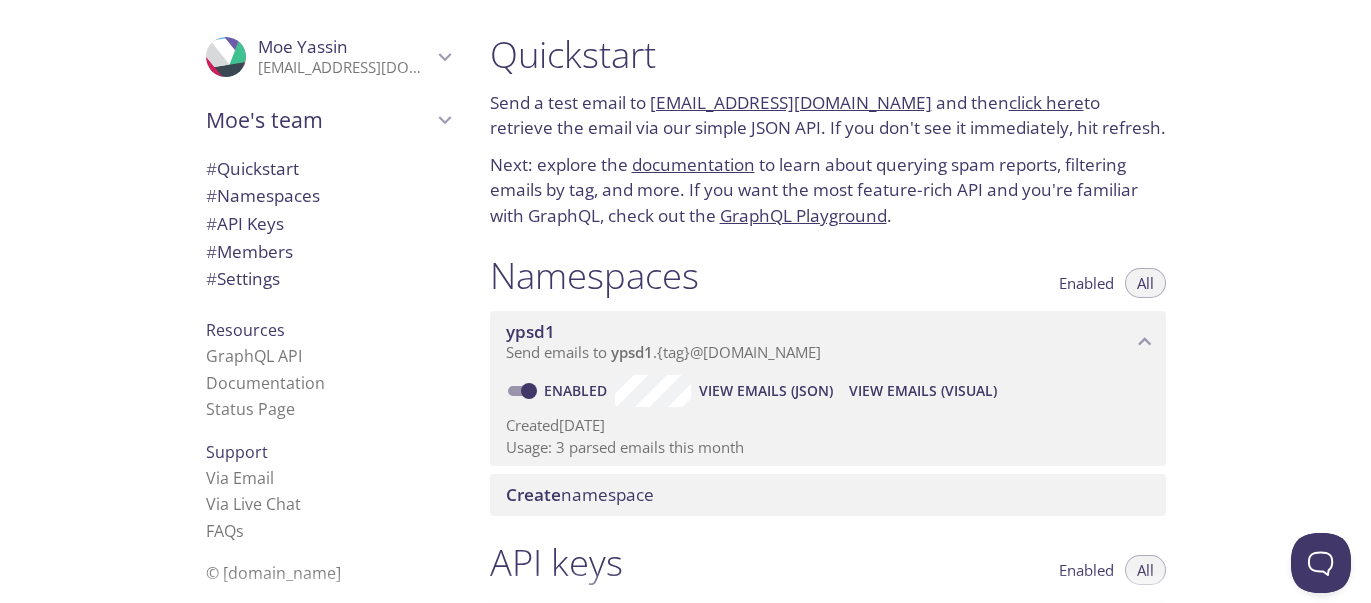 click on "#  Settings" at bounding box center (243, 278) 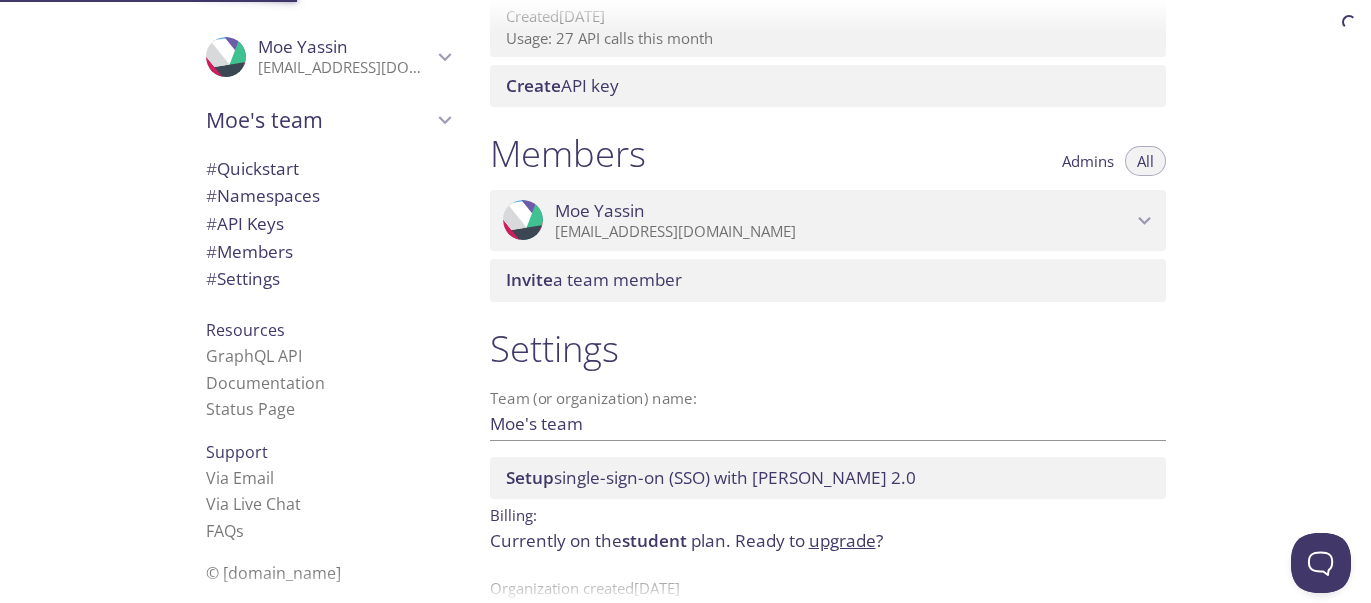 scroll, scrollTop: 819, scrollLeft: 0, axis: vertical 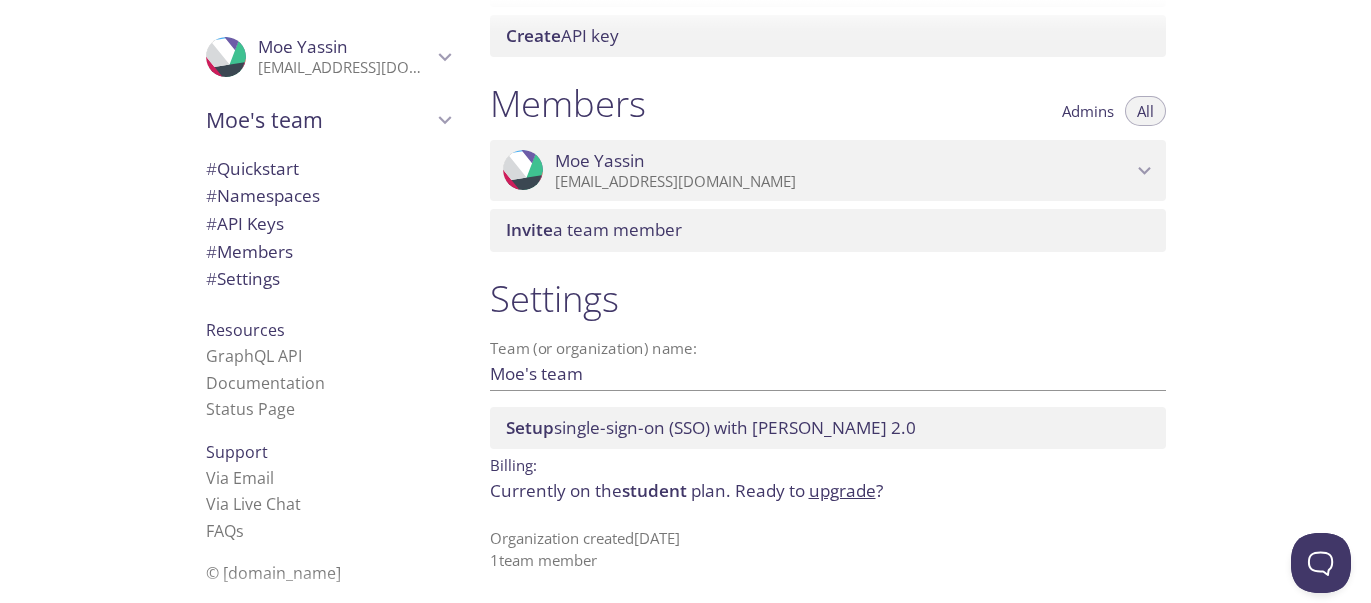 click on "#  API Keys" at bounding box center (245, 223) 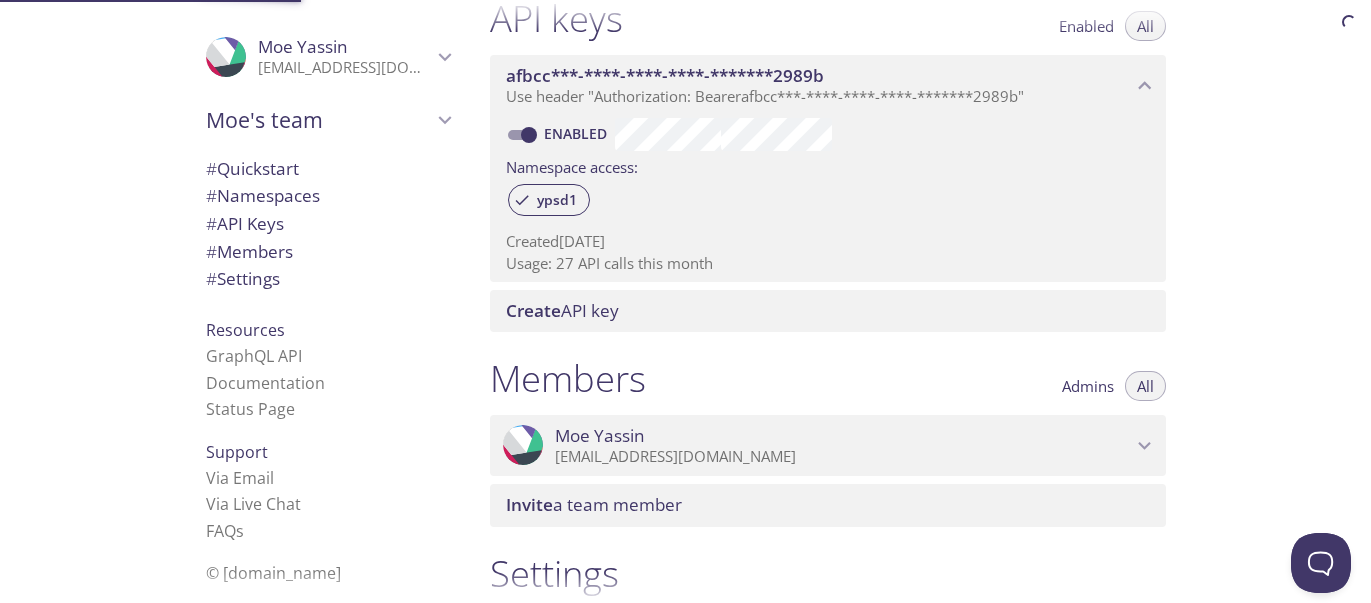 scroll, scrollTop: 540, scrollLeft: 0, axis: vertical 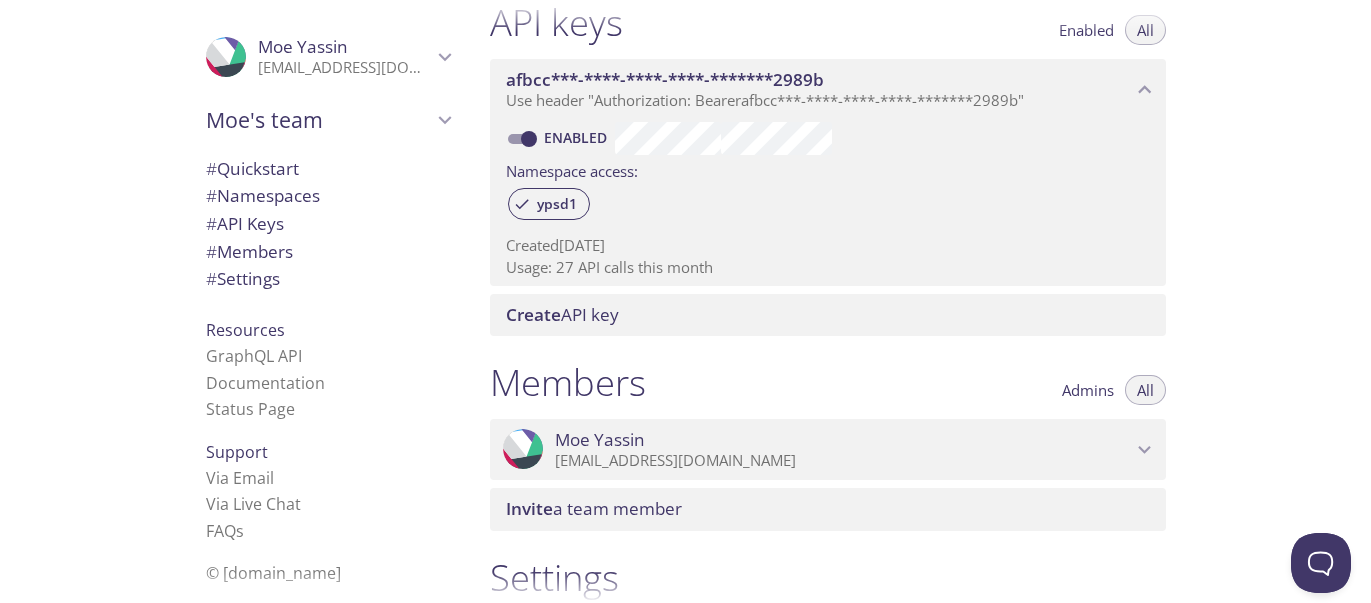 click 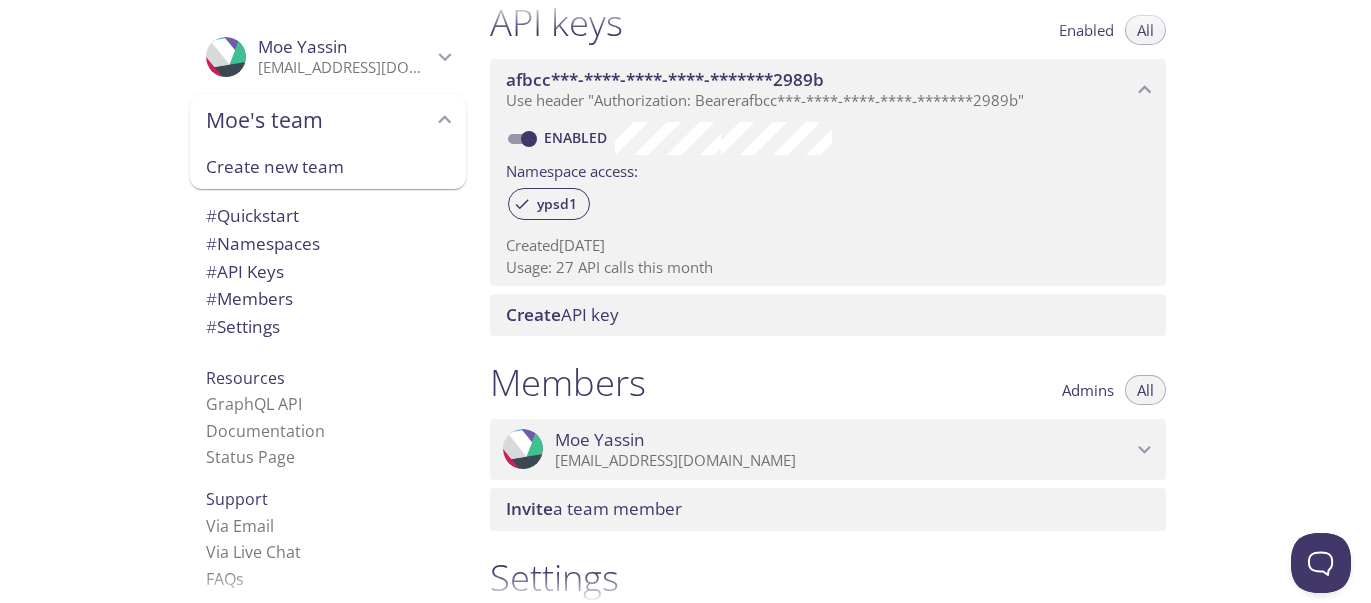 click 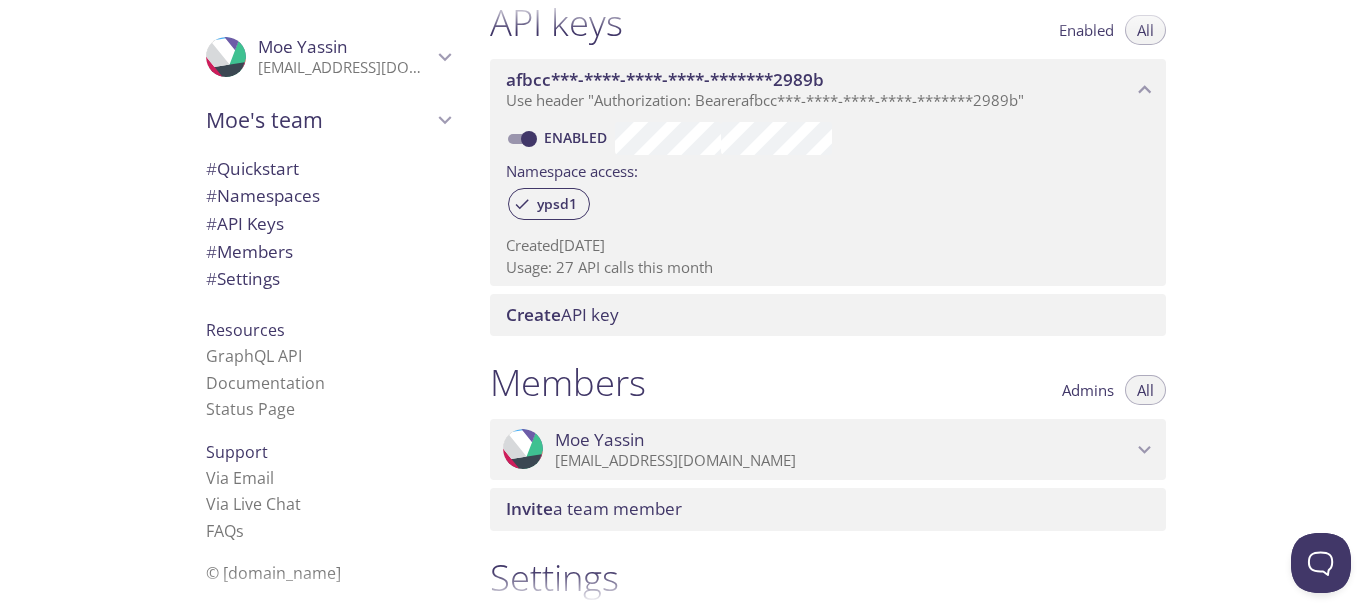 click 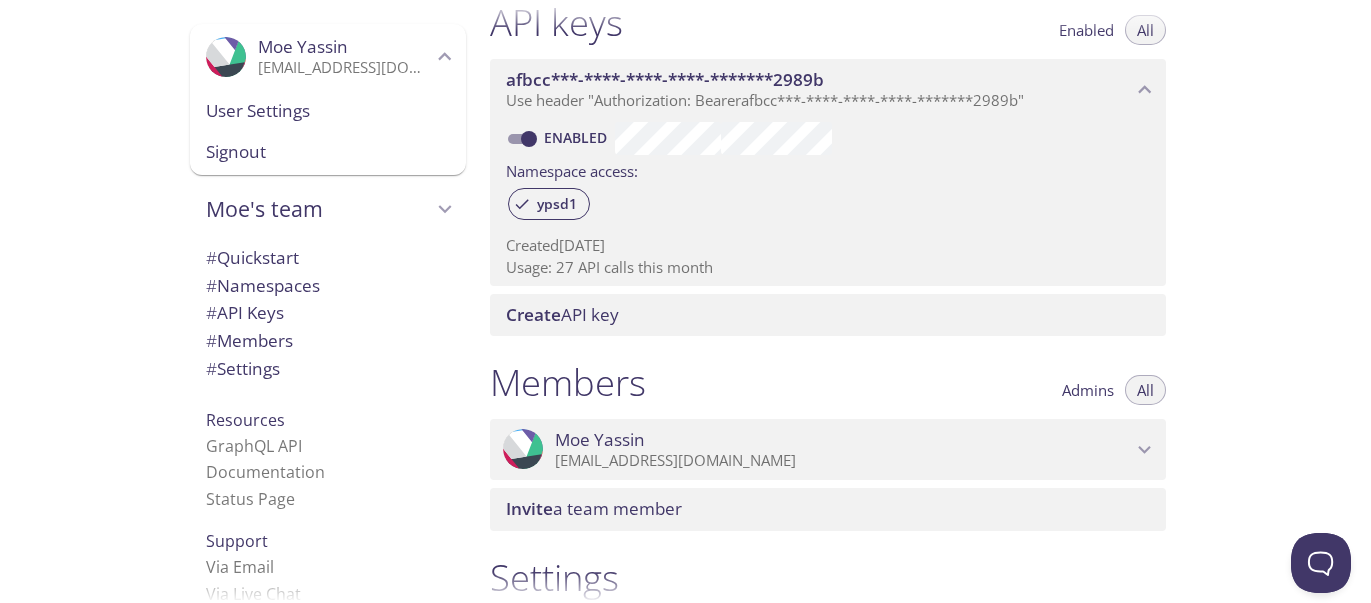 click on "User Settings" at bounding box center [328, 111] 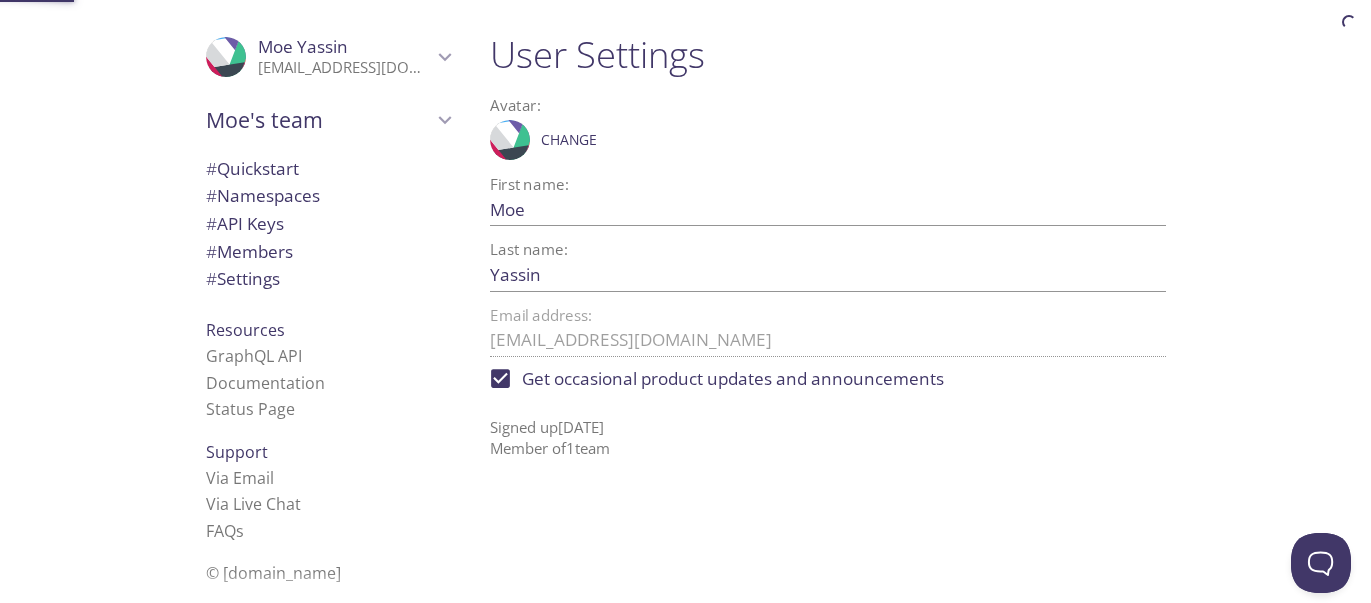 scroll, scrollTop: 0, scrollLeft: 0, axis: both 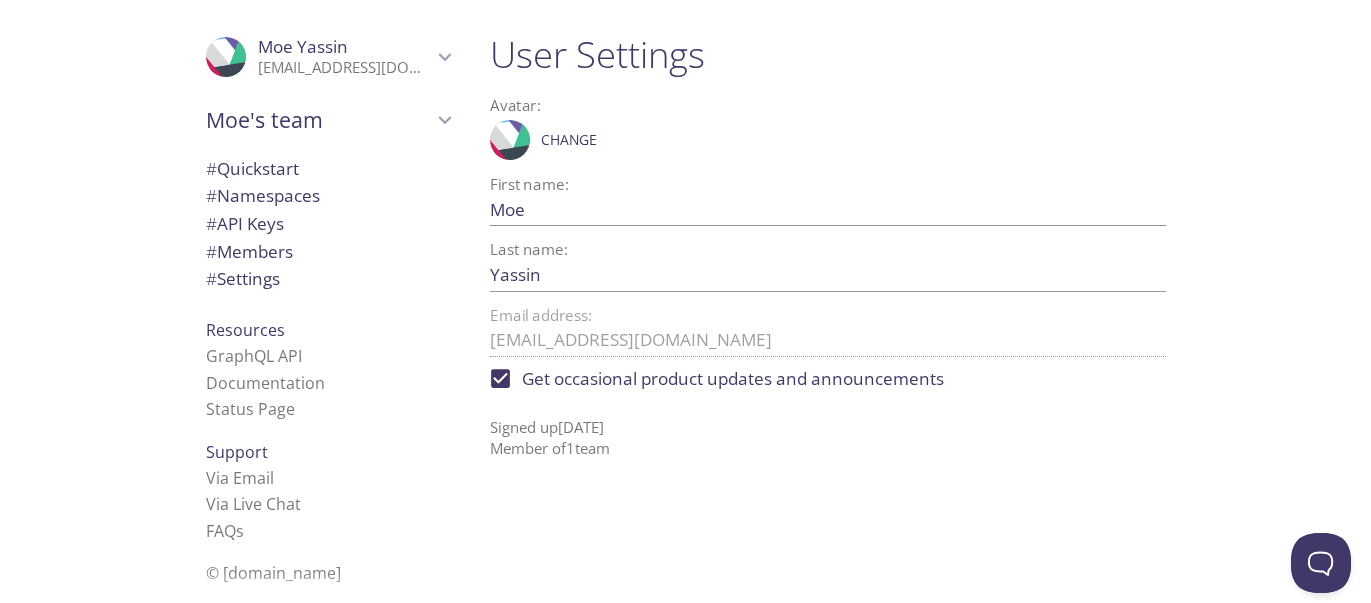 click on ".cls-1 {
fill: #6d5ca8;
}
.cls-2 {
fill: #3fc191;
}
.cls-3 {
fill: #3b4752;
}
.cls-4 {
fill: #ce1e5b;
}
.cls-5 {
fill: #f8d053;
}
.cls-6 {
fill: #48b0f7;
}
.cls-7 {
fill: #d7d9db;
}
ProfilePic" 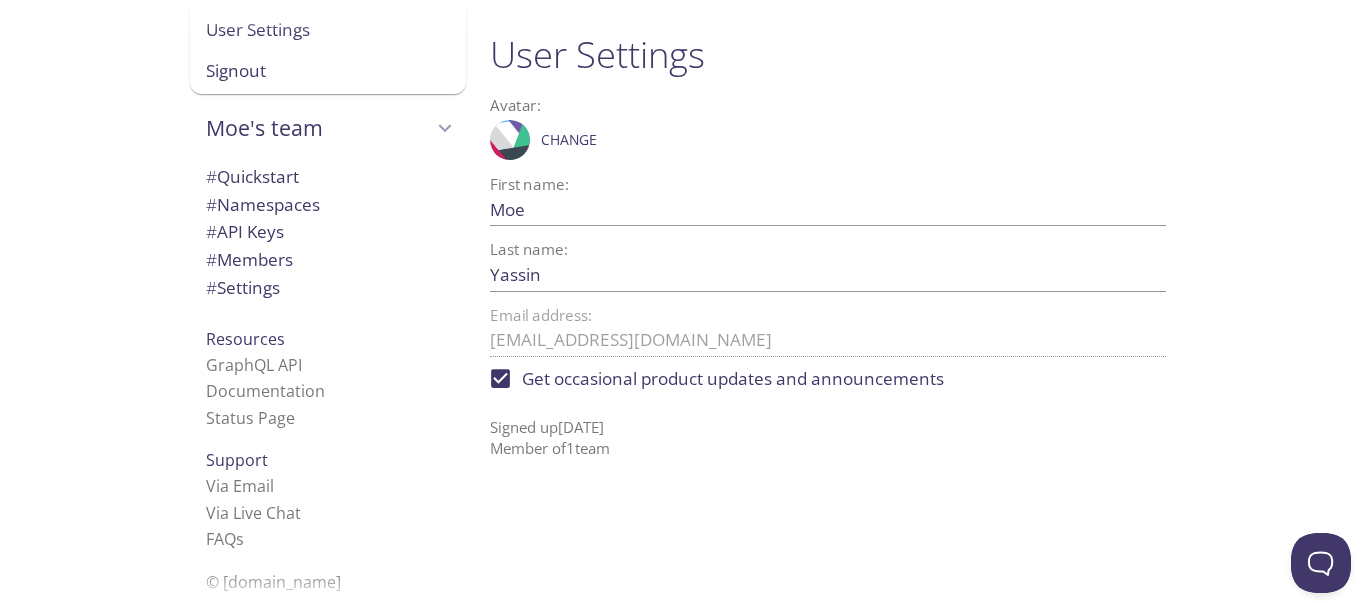 click on "#  Quickstart" at bounding box center [252, 176] 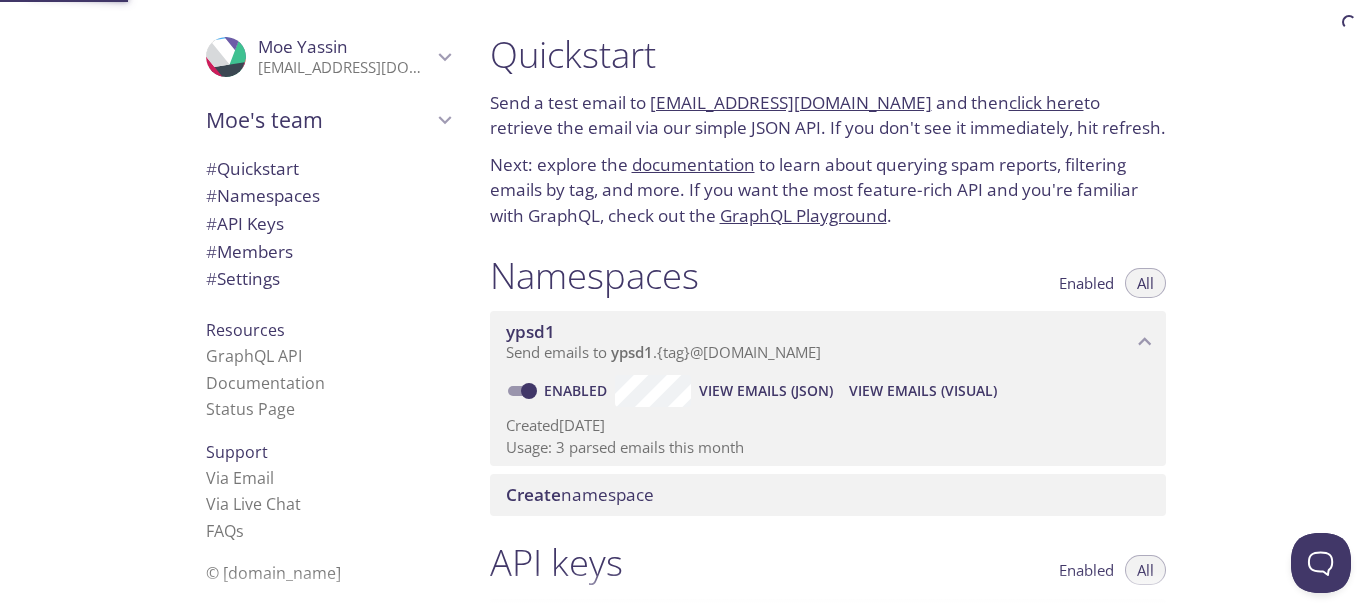 scroll, scrollTop: 12, scrollLeft: 0, axis: vertical 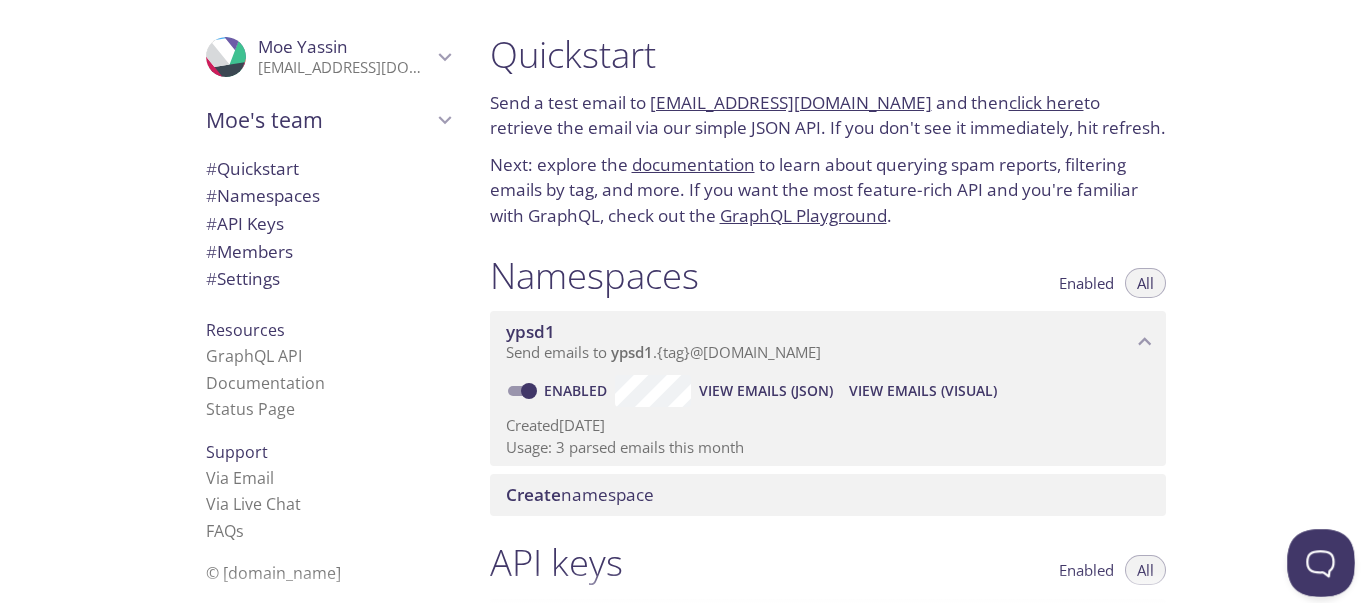 click at bounding box center (1317, 559) 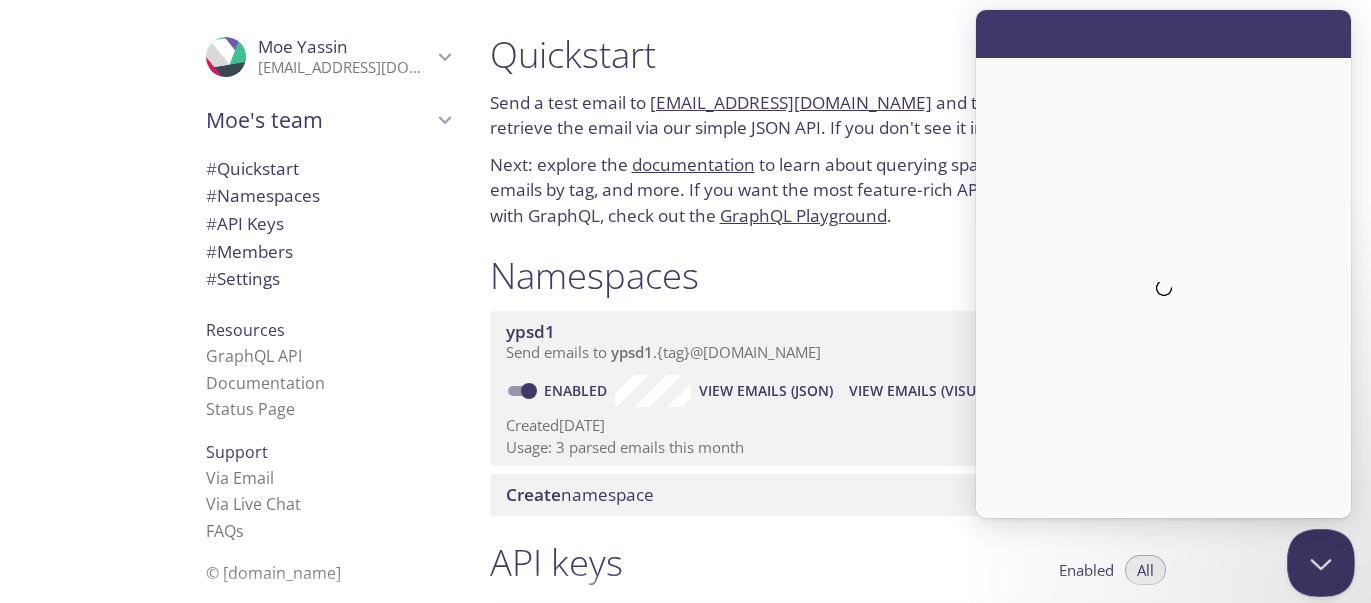 scroll, scrollTop: 0, scrollLeft: 0, axis: both 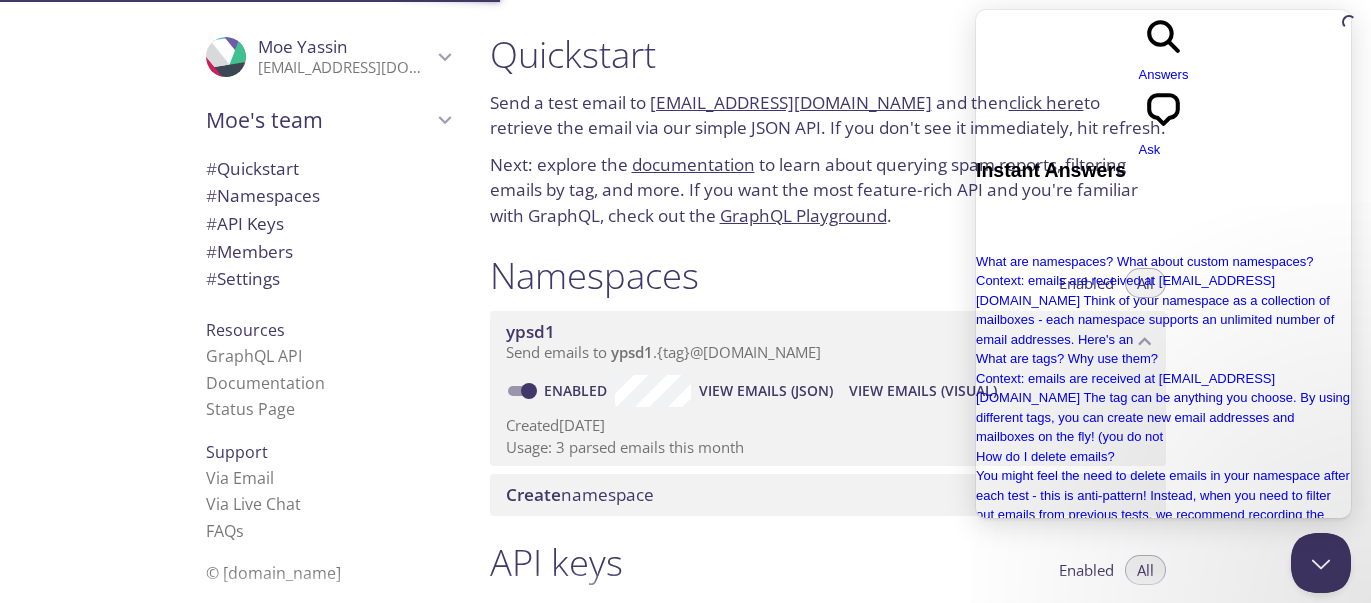 click at bounding box center [1163, 771] 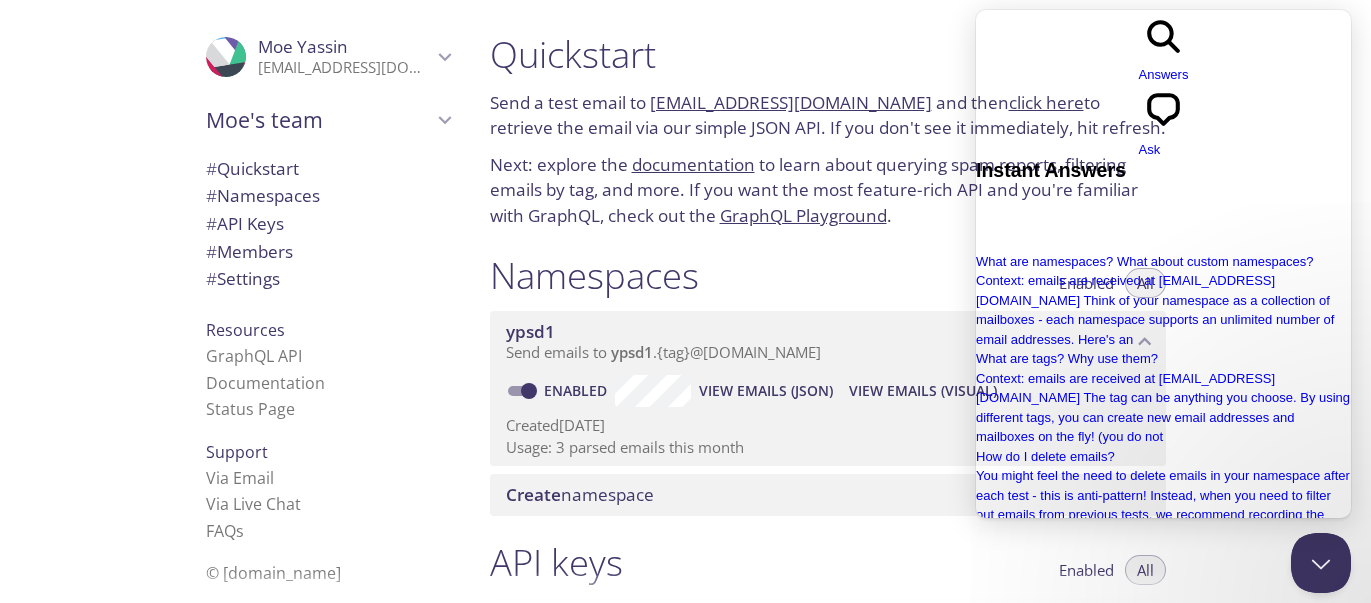 click at bounding box center [1064, 725] 